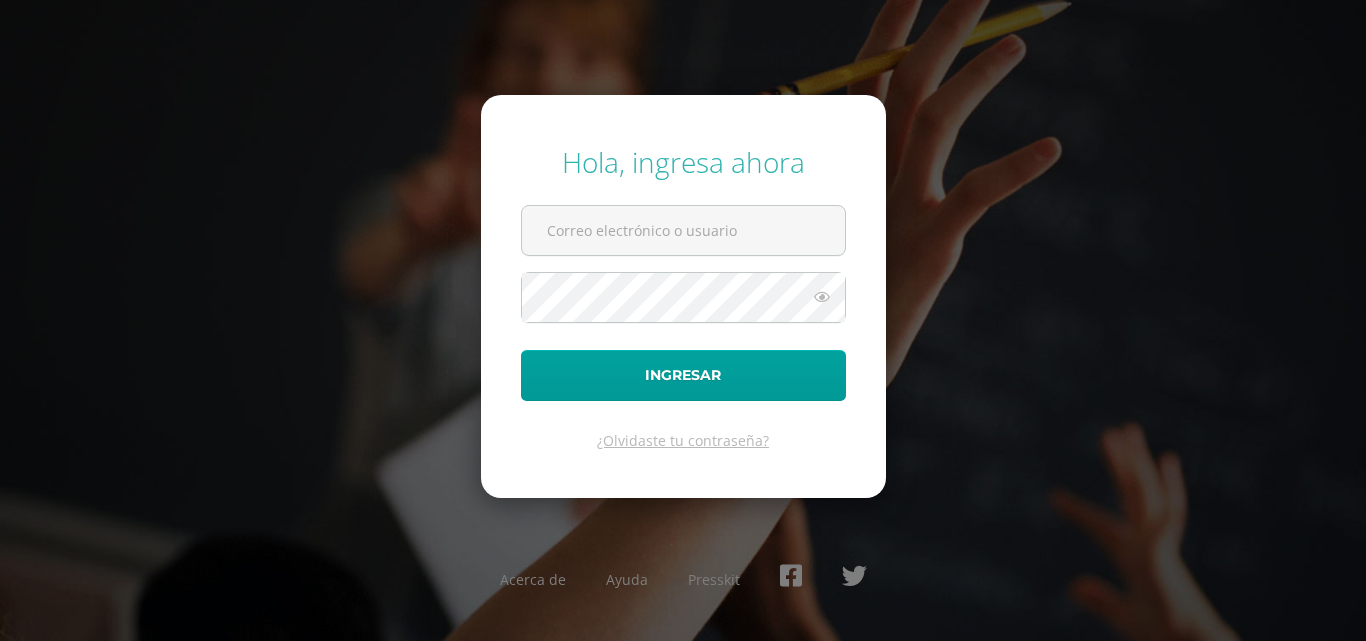scroll, scrollTop: 0, scrollLeft: 0, axis: both 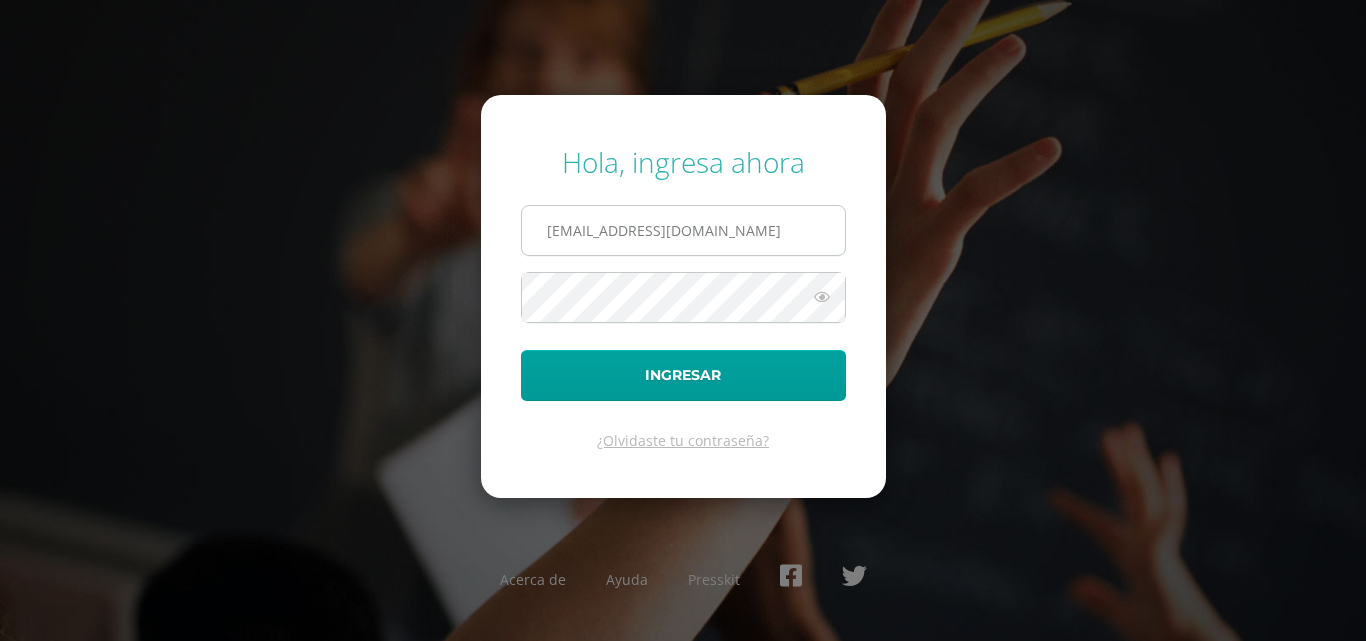 type on "mahmood.f@gmail.com" 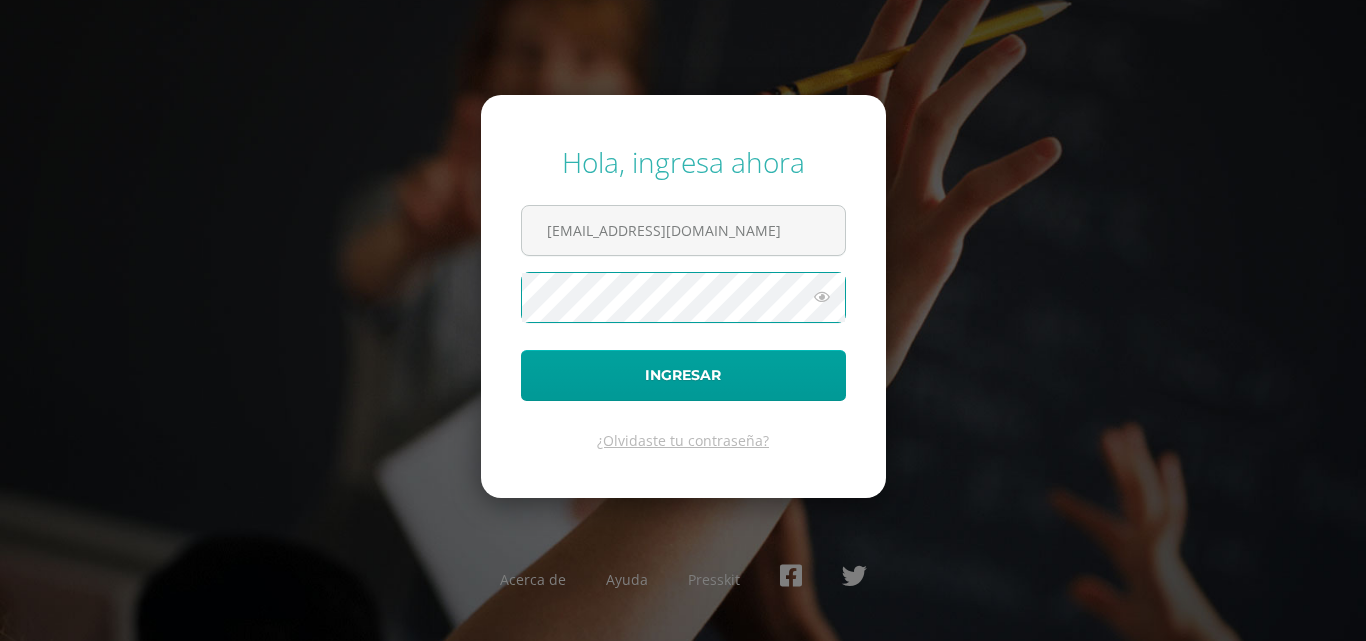 click on "Ingresar" at bounding box center [683, 375] 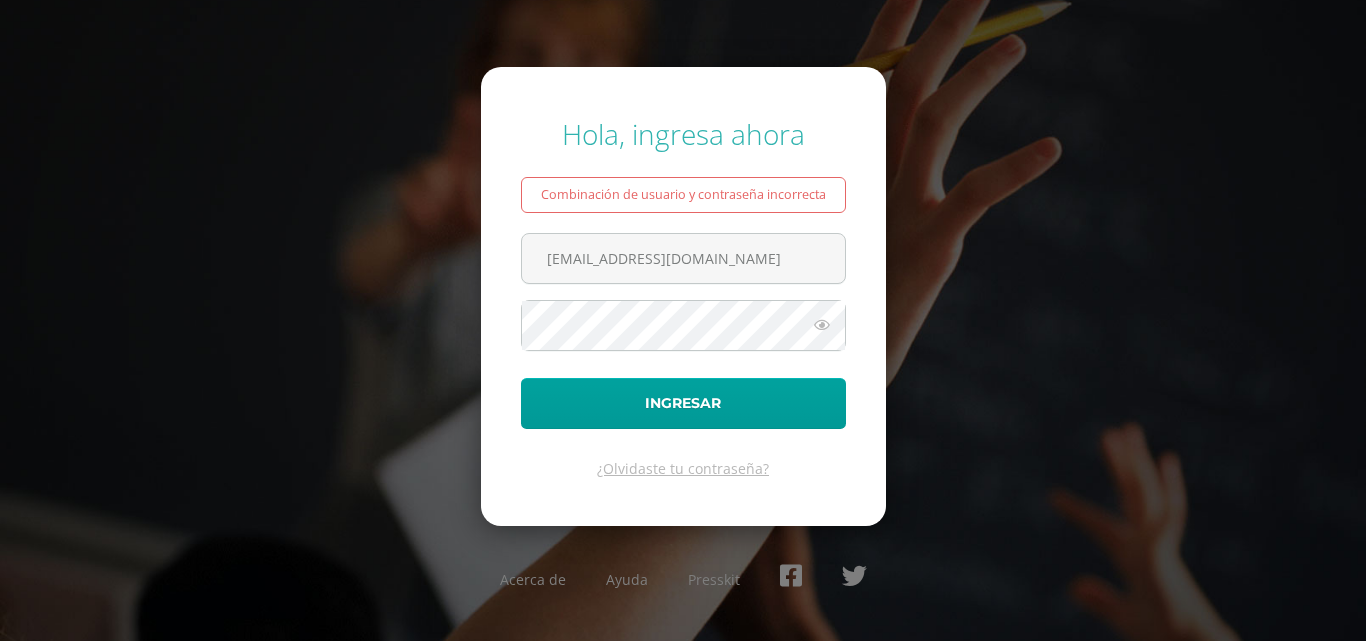 scroll, scrollTop: 0, scrollLeft: 0, axis: both 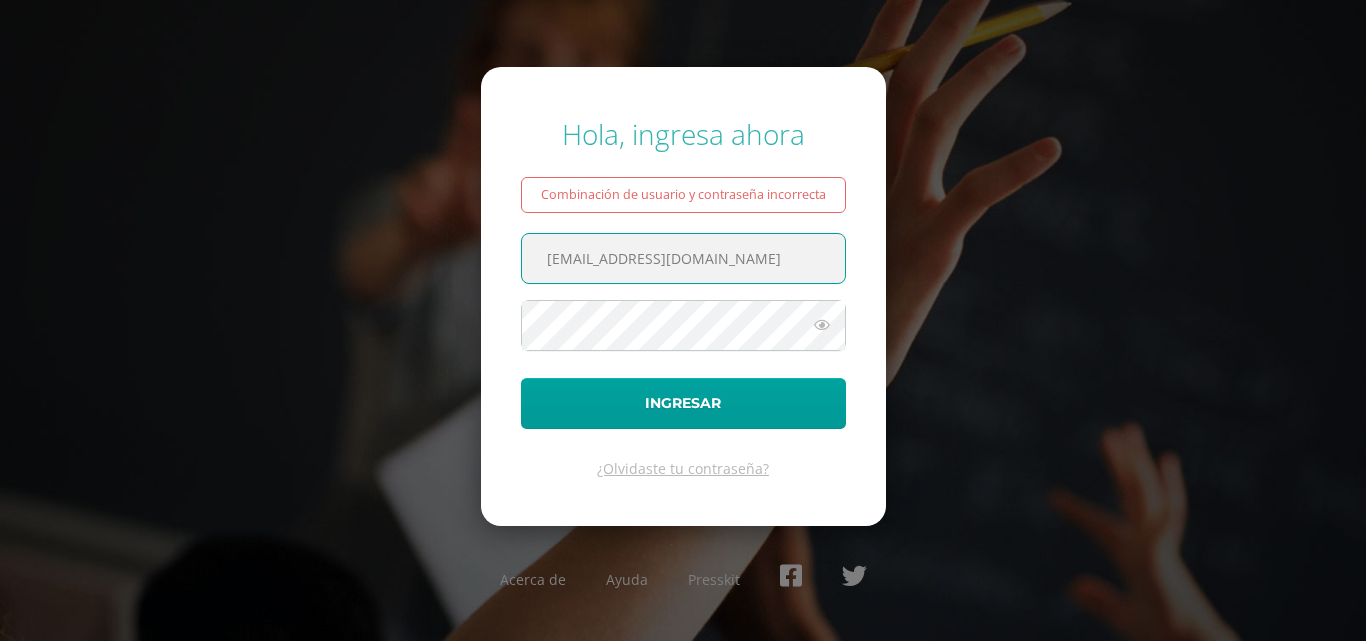 drag, startPoint x: 641, startPoint y: 260, endPoint x: 730, endPoint y: 249, distance: 89.6772 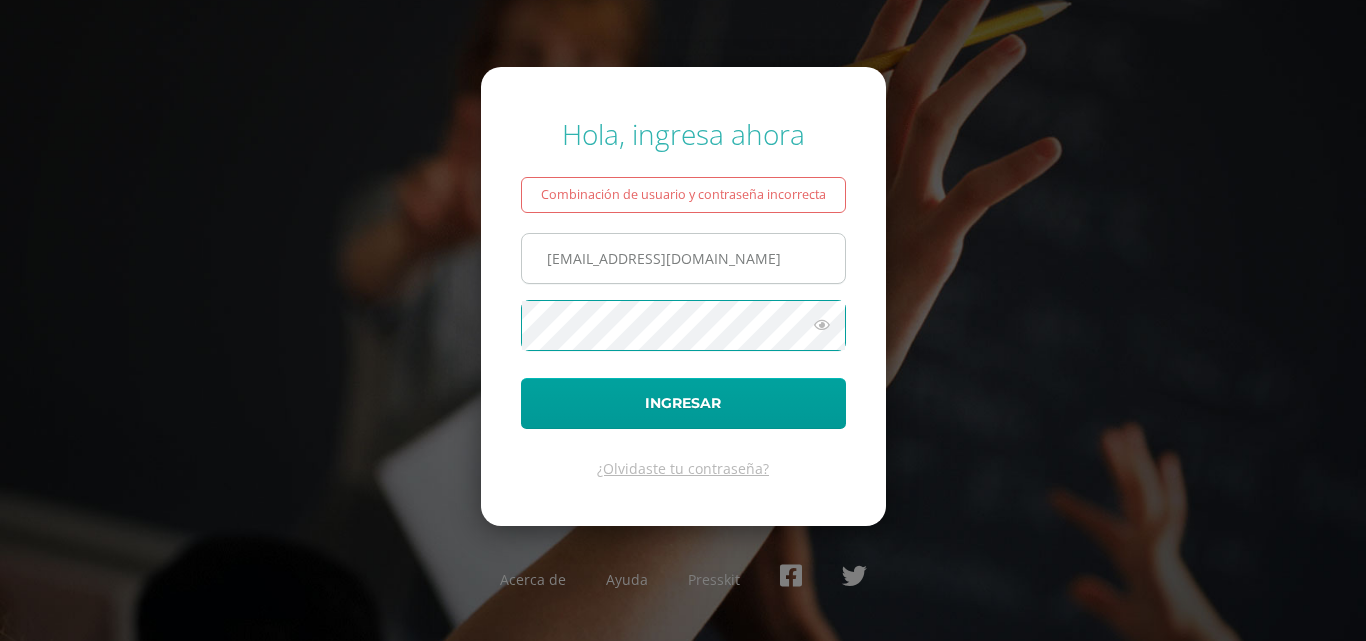 scroll, scrollTop: 0, scrollLeft: 0, axis: both 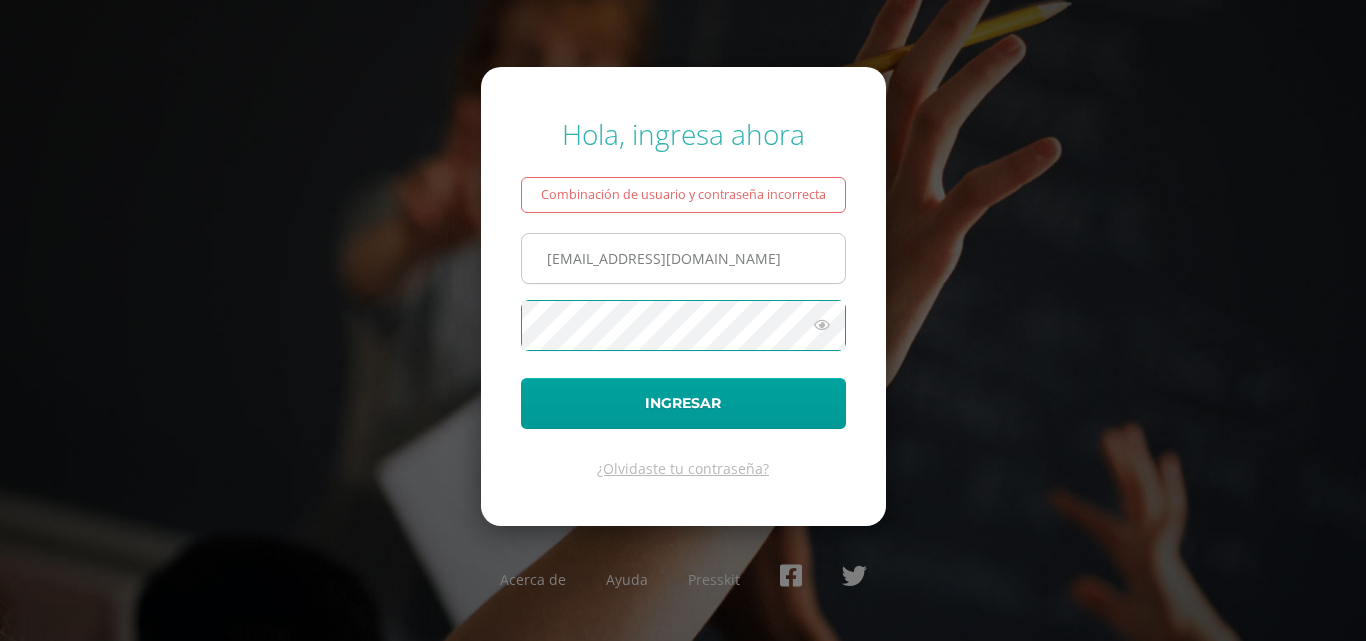 click on "Ingresar" at bounding box center (683, 403) 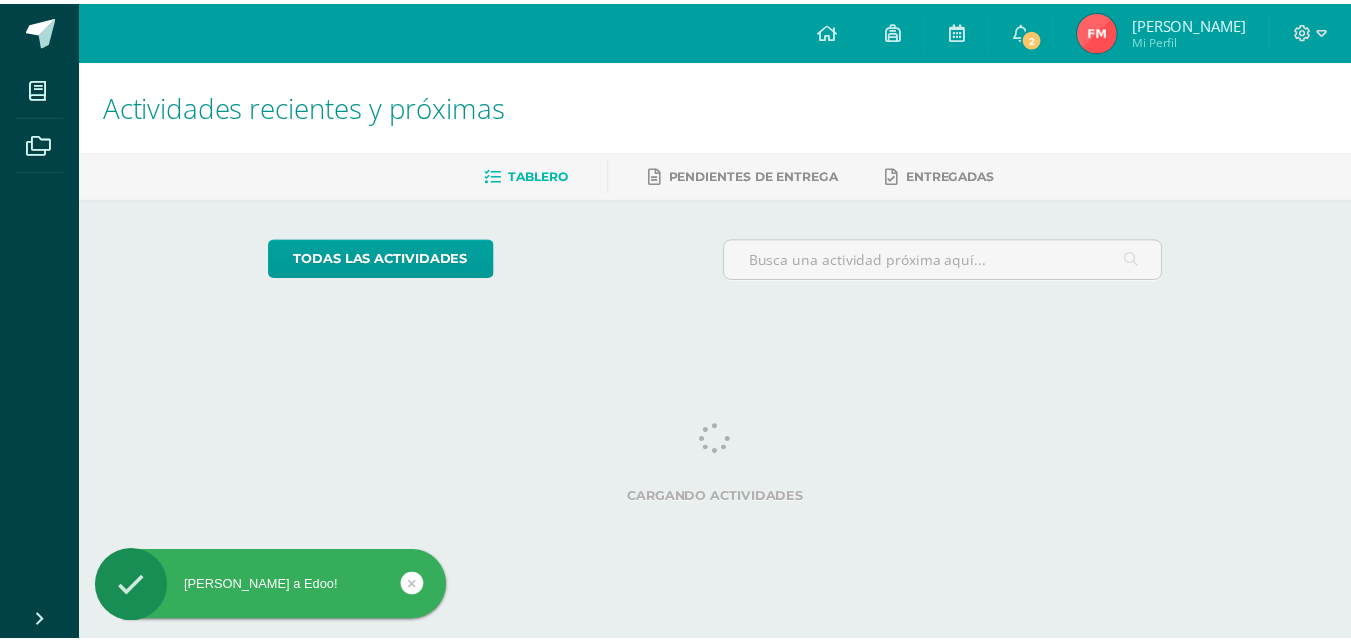 scroll, scrollTop: 0, scrollLeft: 0, axis: both 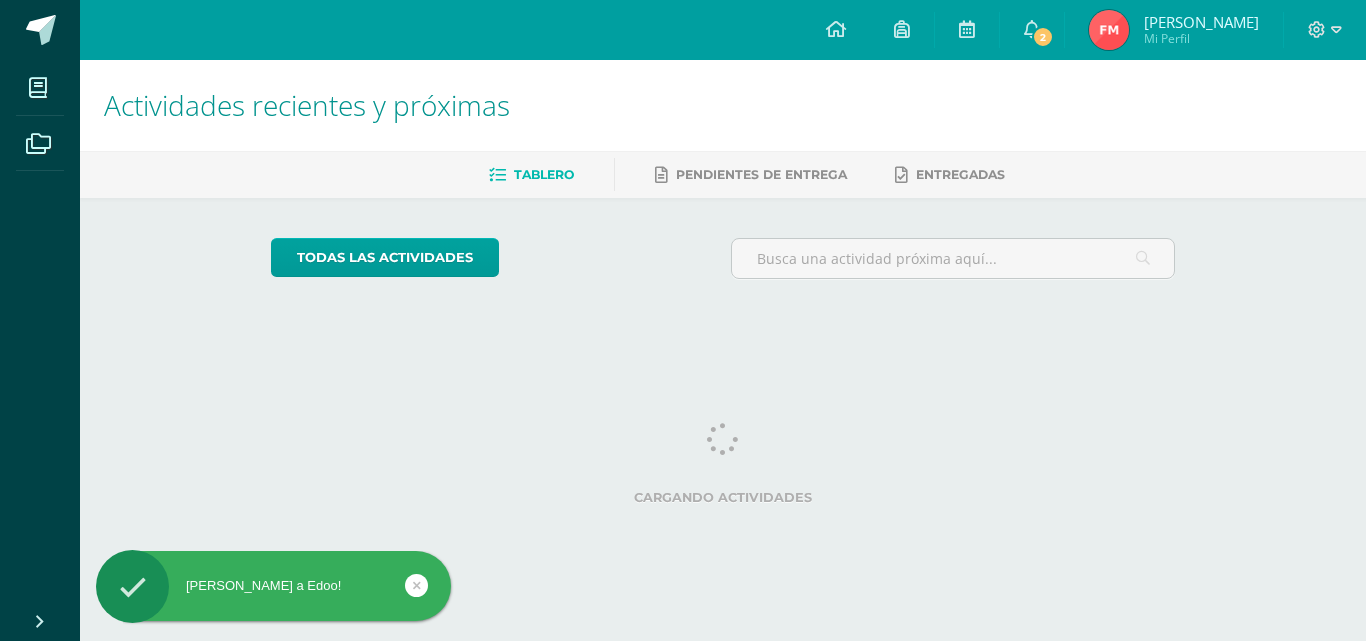 drag, startPoint x: 0, startPoint y: 0, endPoint x: 826, endPoint y: 336, distance: 891.7242 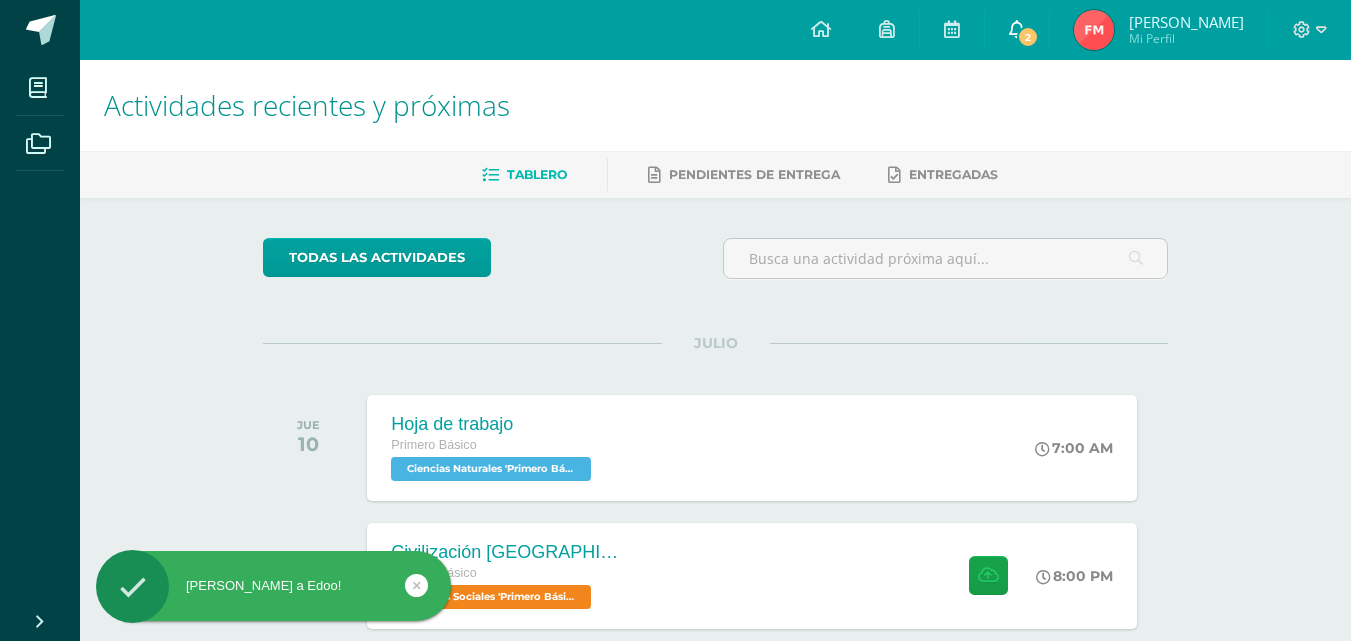 click on "2" at bounding box center (1017, 30) 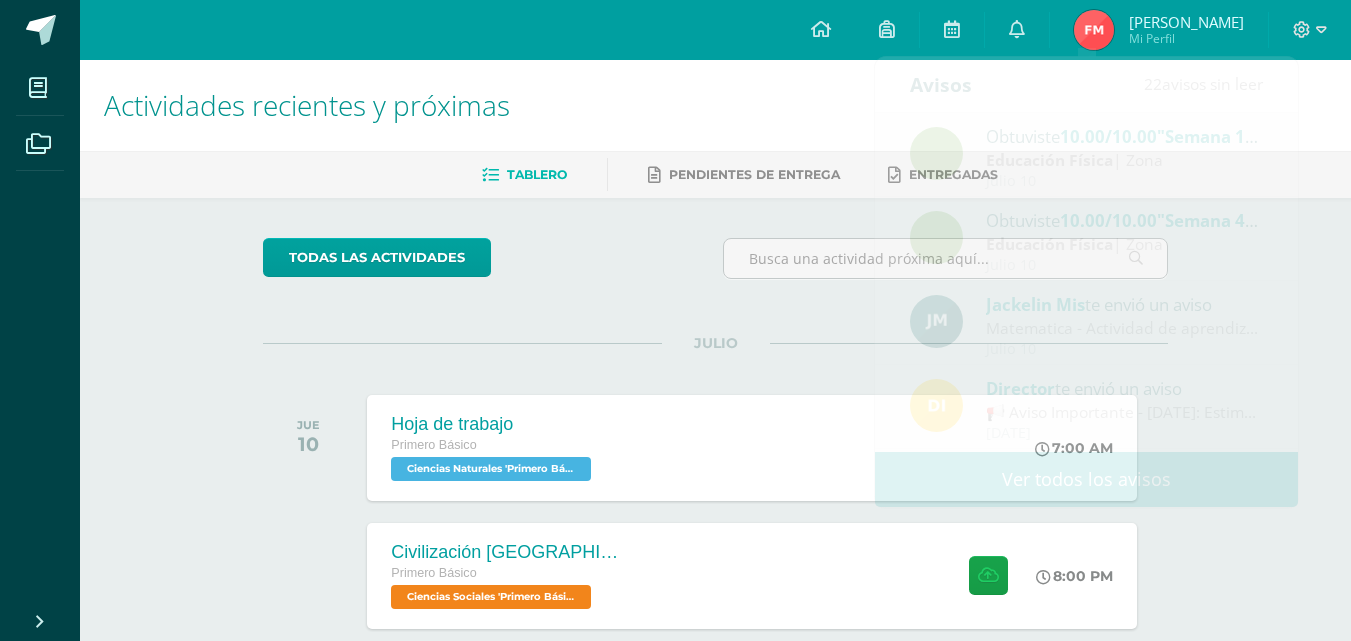 click on "Tablero
Pendientes de entrega
Entregadas" at bounding box center [739, 174] 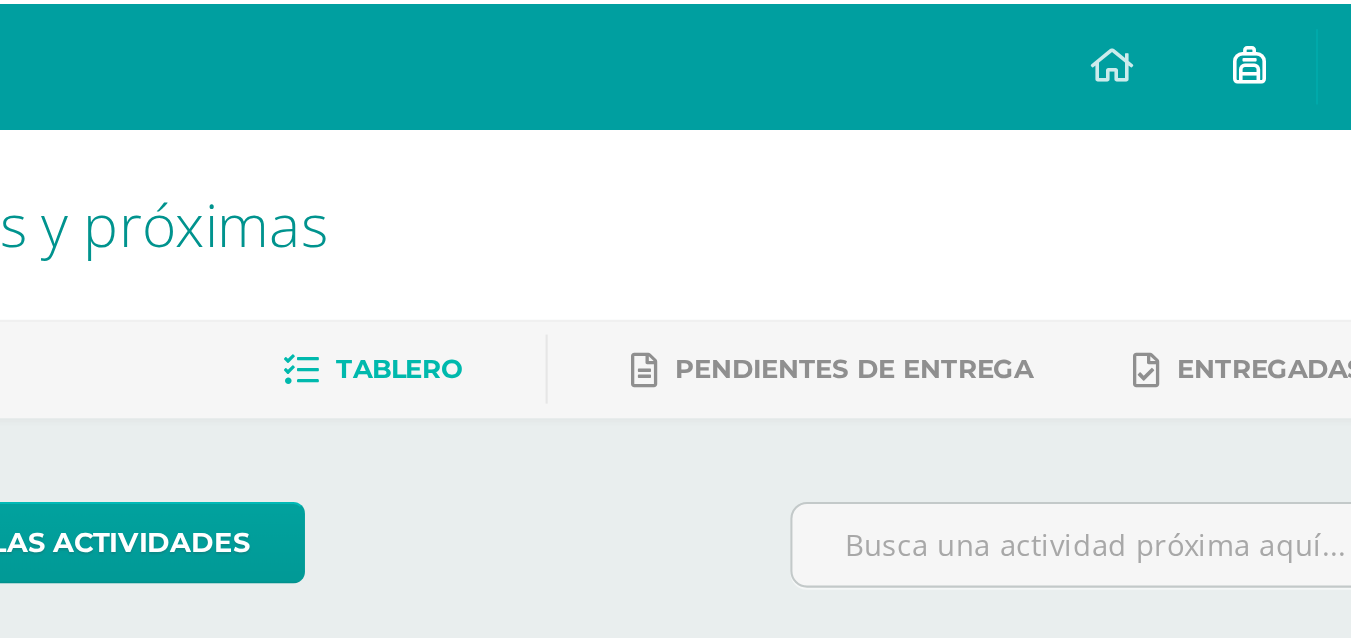 scroll, scrollTop: 0, scrollLeft: 48, axis: horizontal 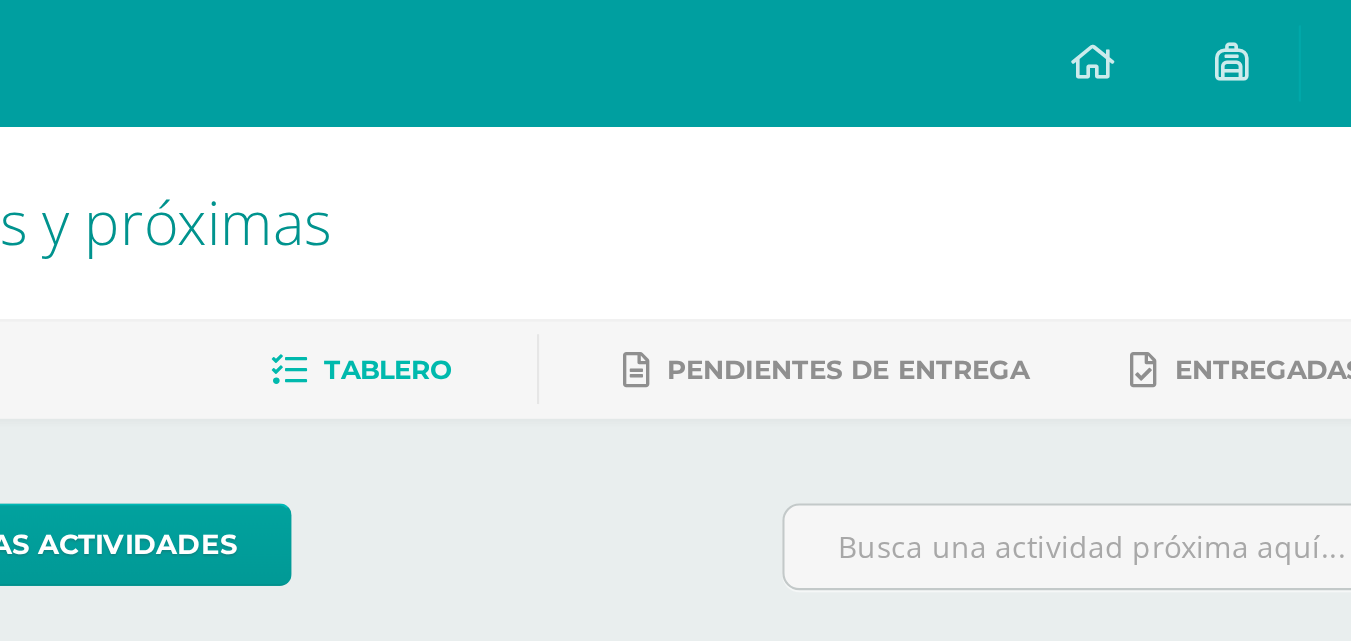 click on "Actividades recientes y próximas" at bounding box center [667, 105] 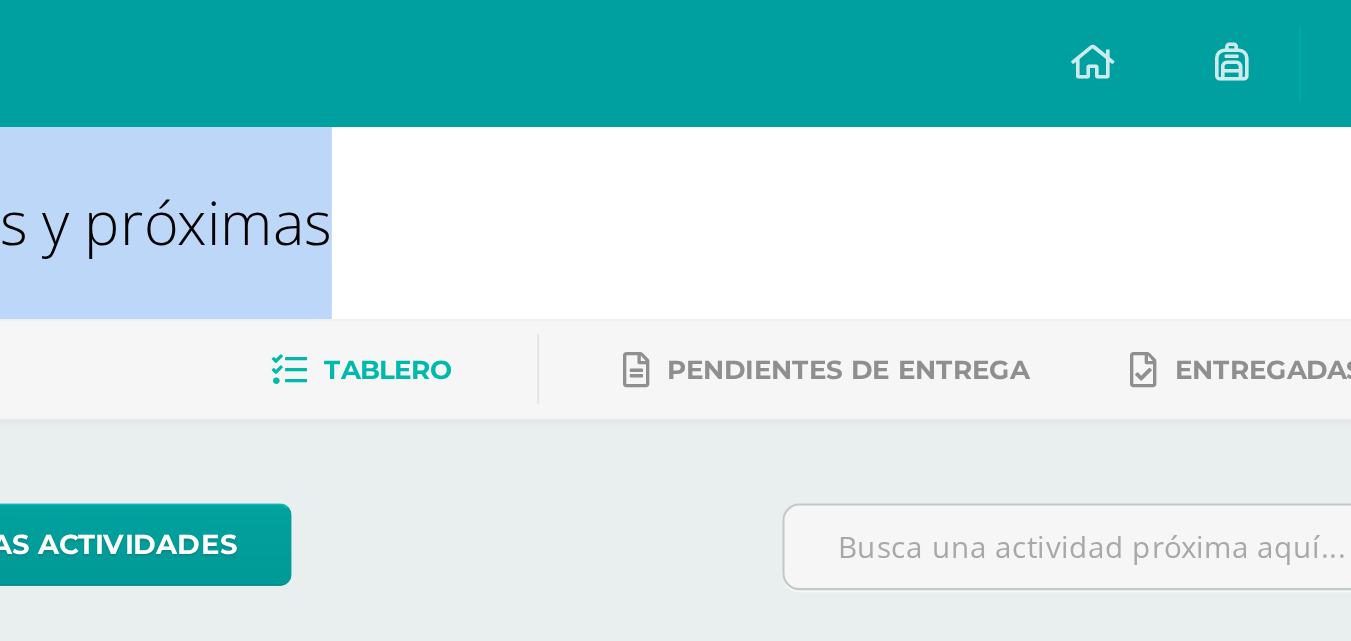 click on "Actividades recientes y próximas" at bounding box center (667, 105) 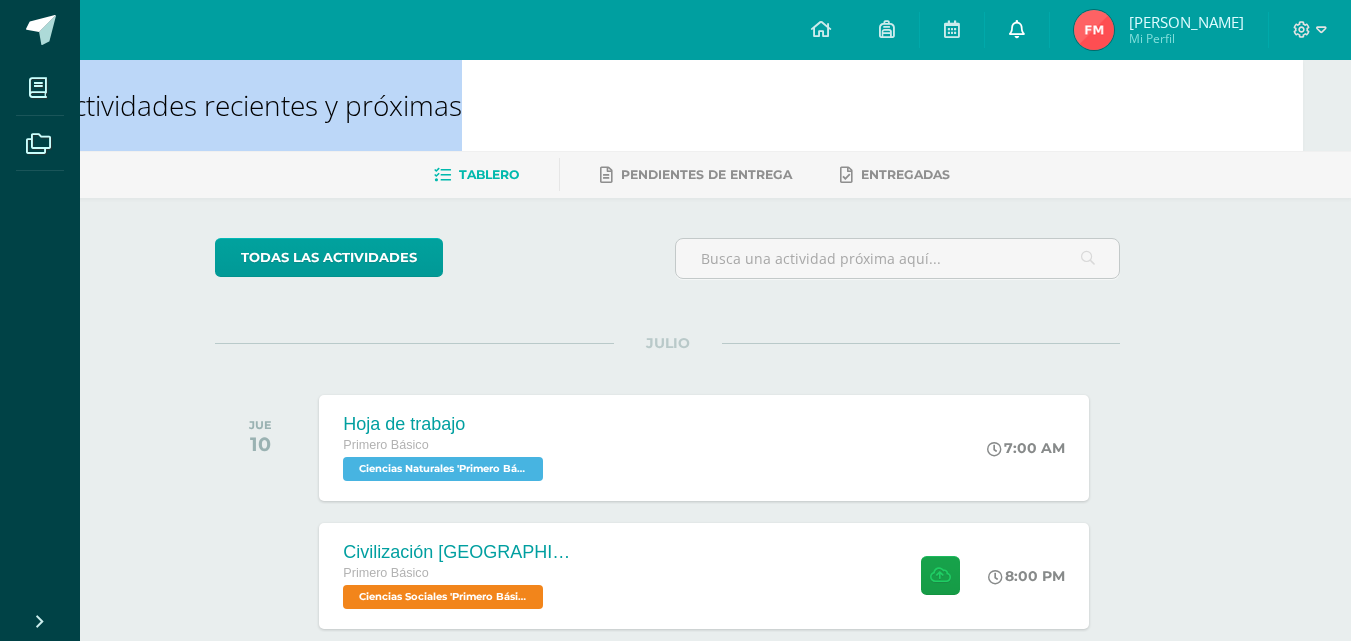 click at bounding box center (1017, 29) 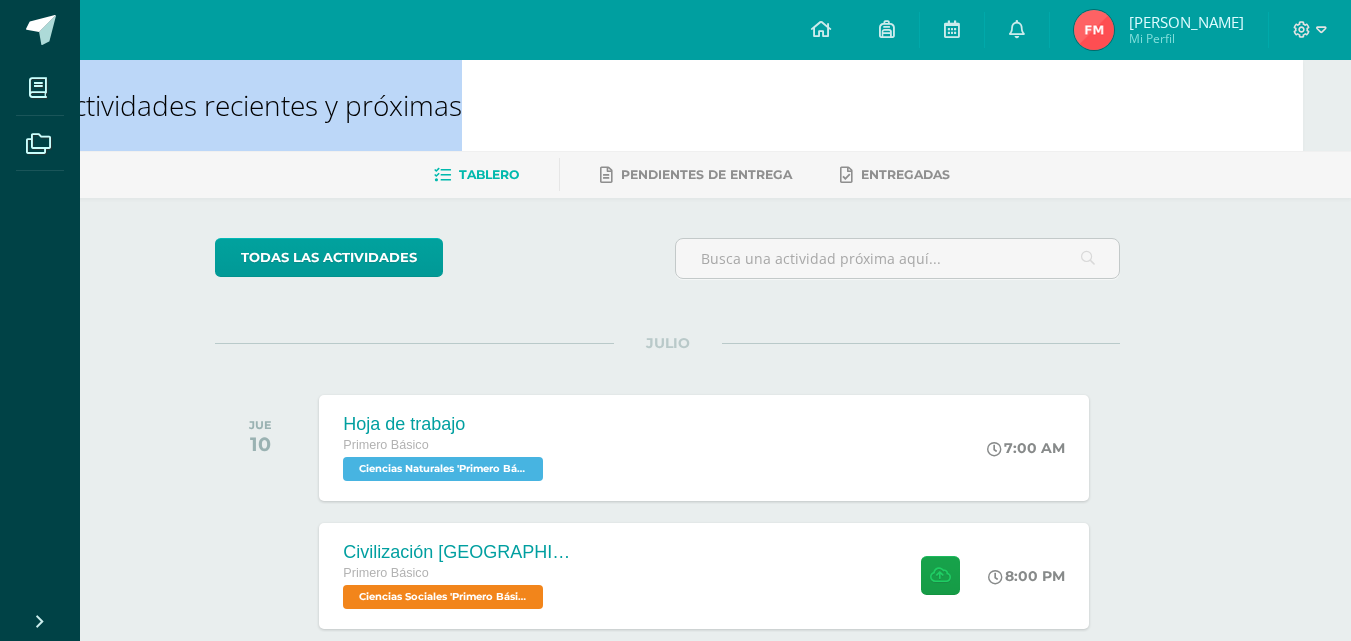 click at bounding box center [1094, 30] 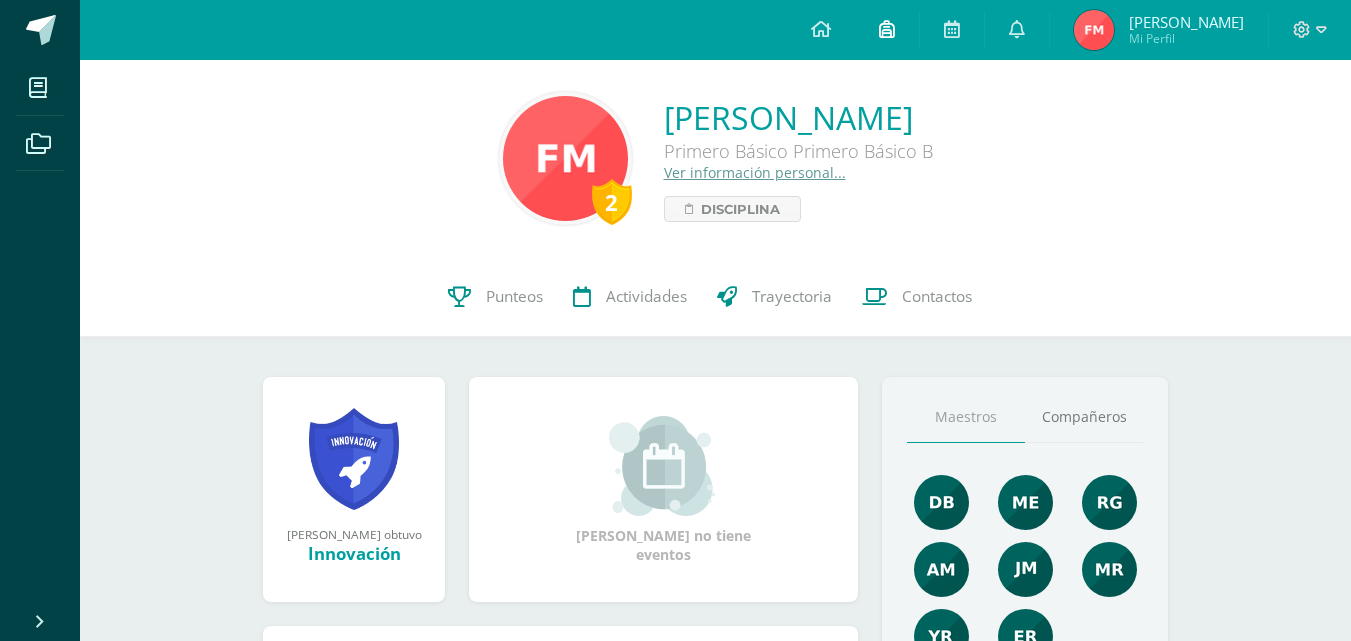 scroll, scrollTop: 0, scrollLeft: 0, axis: both 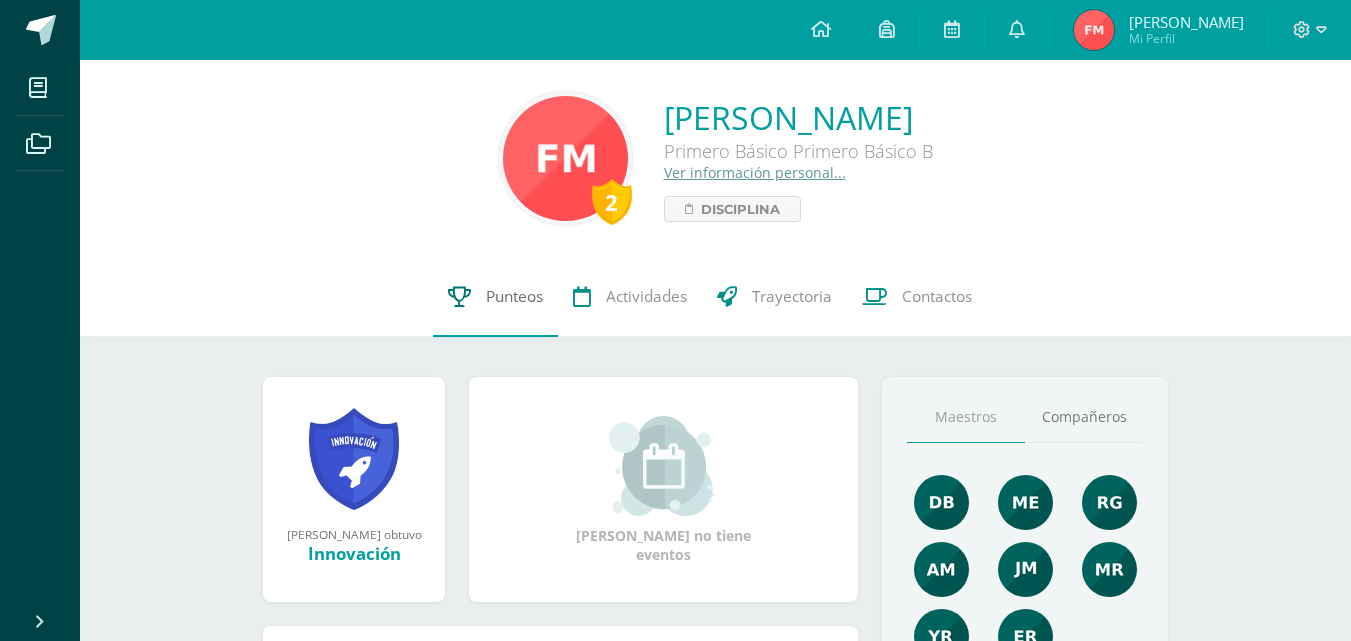 click on "Punteos" at bounding box center (514, 296) 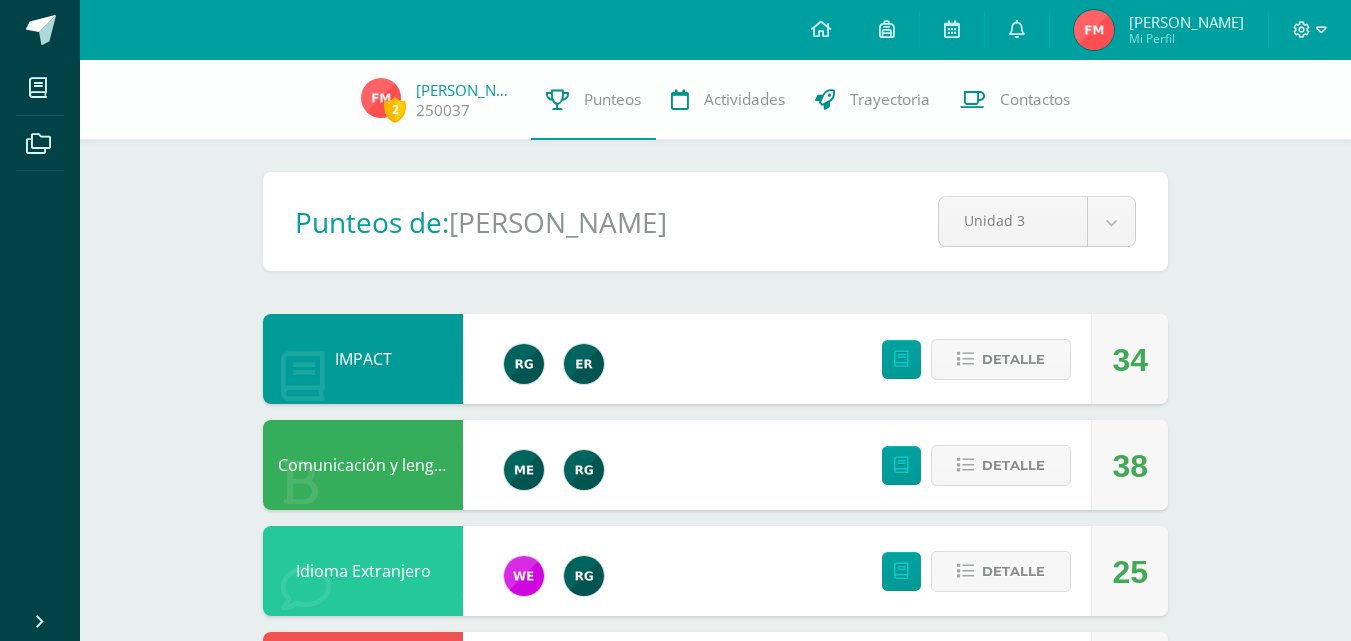 scroll, scrollTop: 0, scrollLeft: 0, axis: both 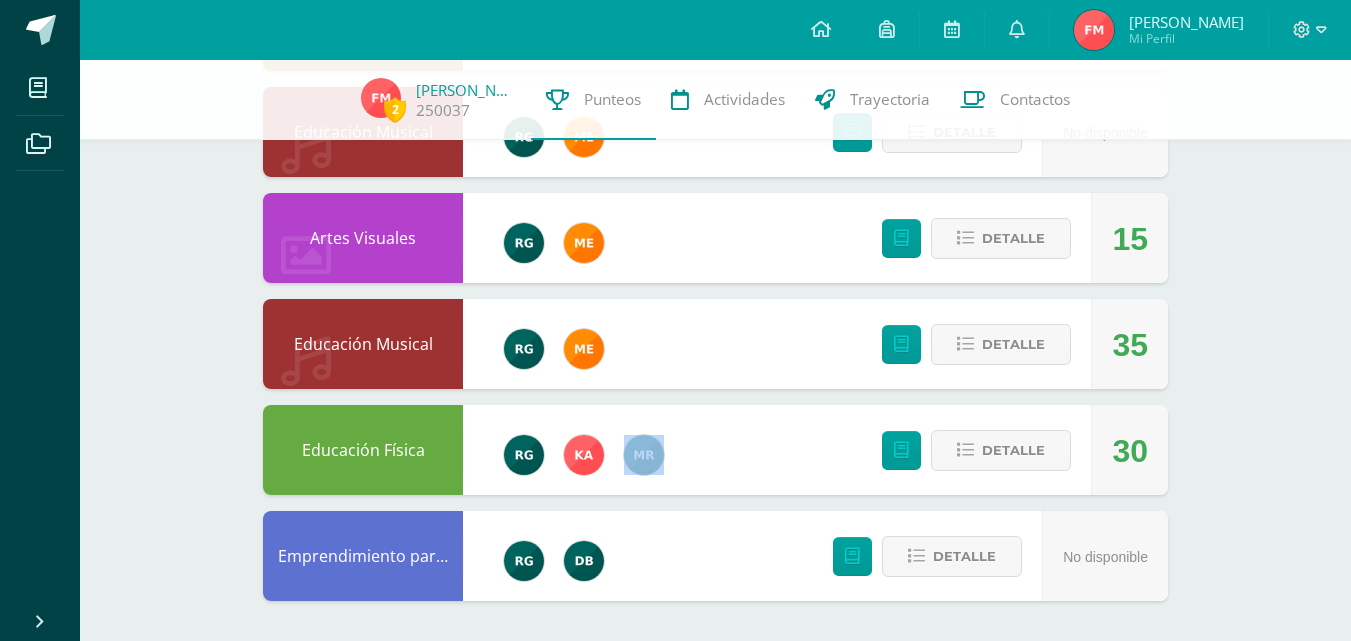 drag, startPoint x: 1121, startPoint y: 454, endPoint x: 1213, endPoint y: 464, distance: 92.541885 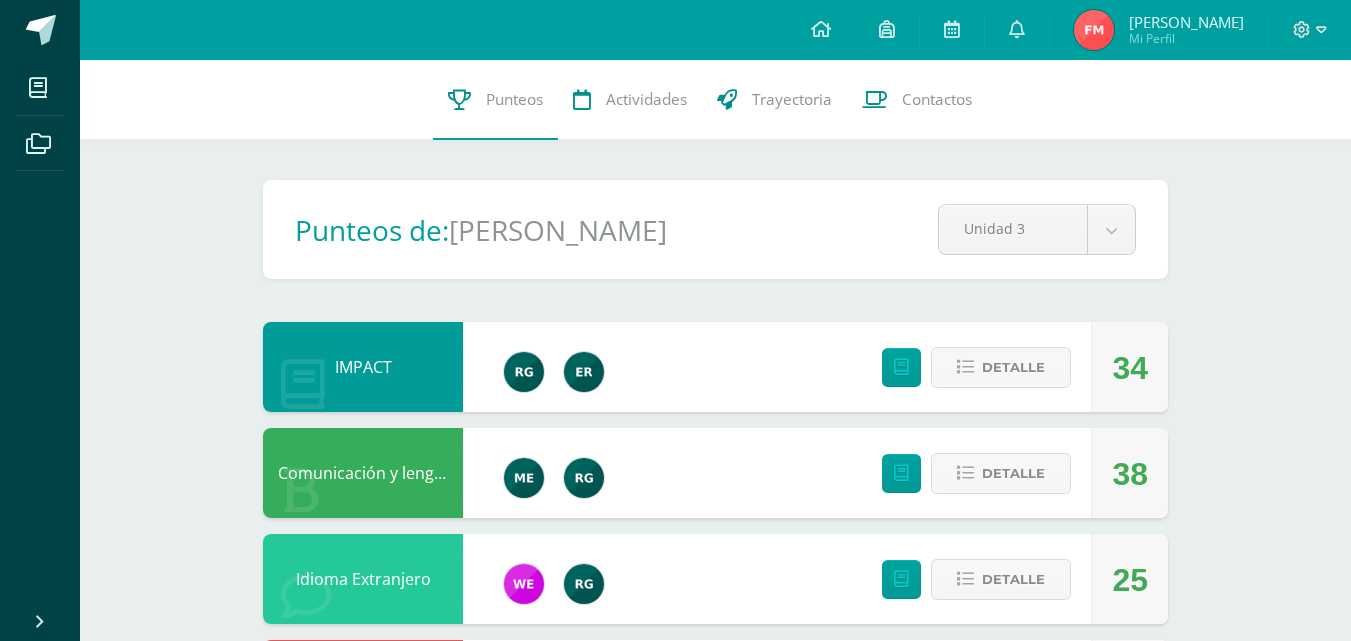 scroll, scrollTop: 4, scrollLeft: 0, axis: vertical 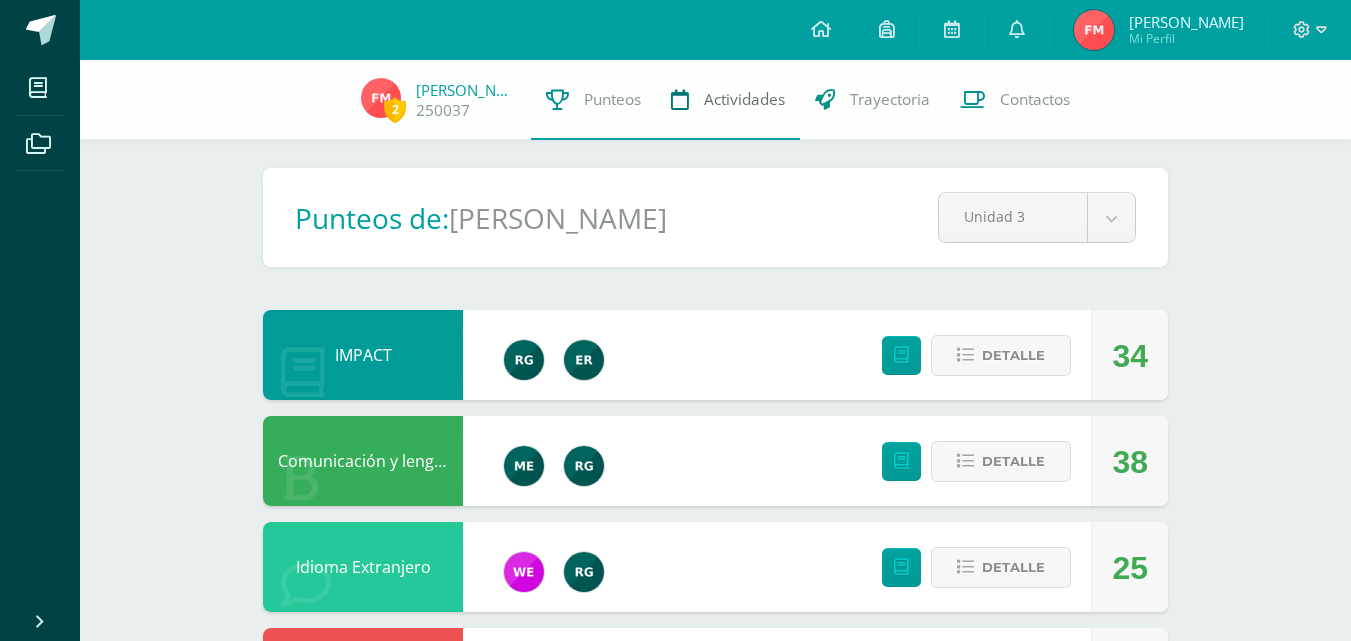 click on "Actividades" at bounding box center [728, 100] 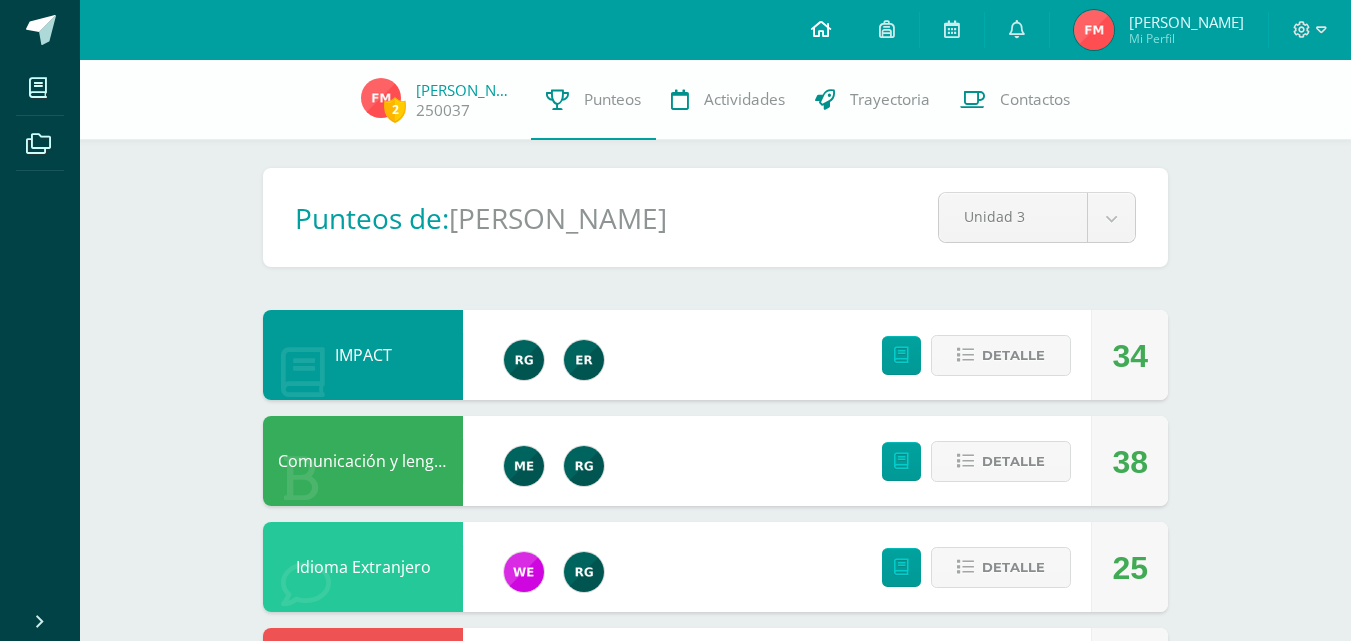 click at bounding box center [821, 29] 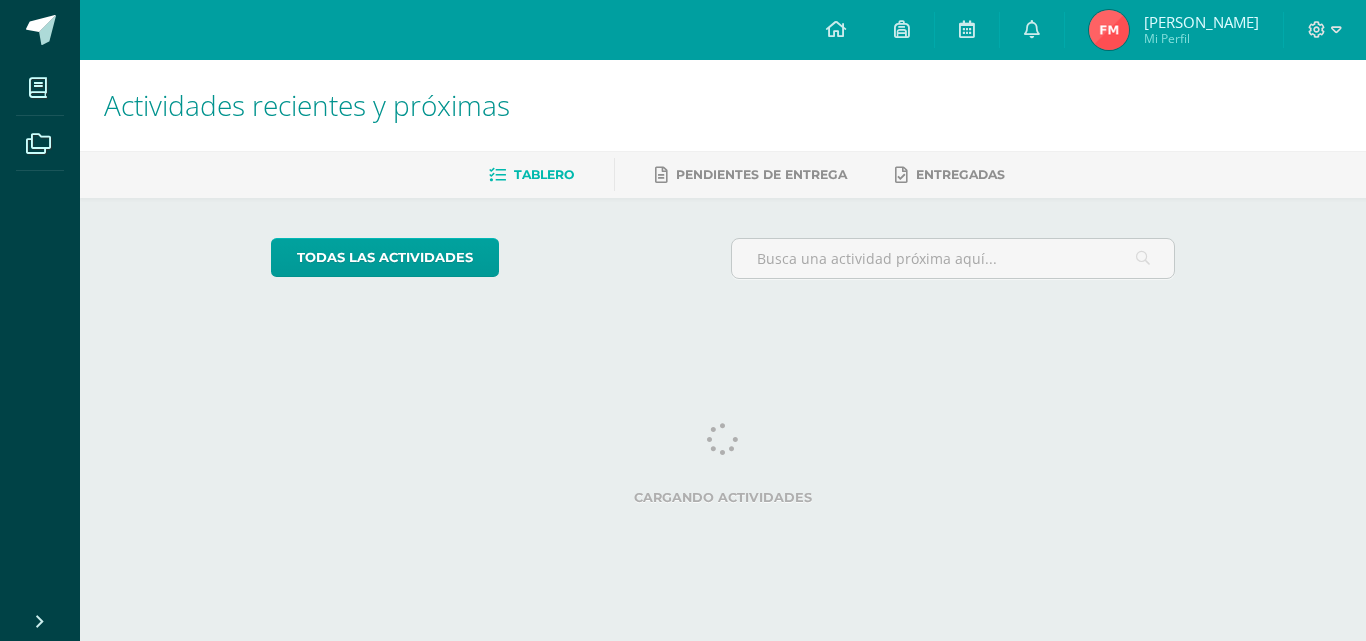 scroll, scrollTop: 0, scrollLeft: 0, axis: both 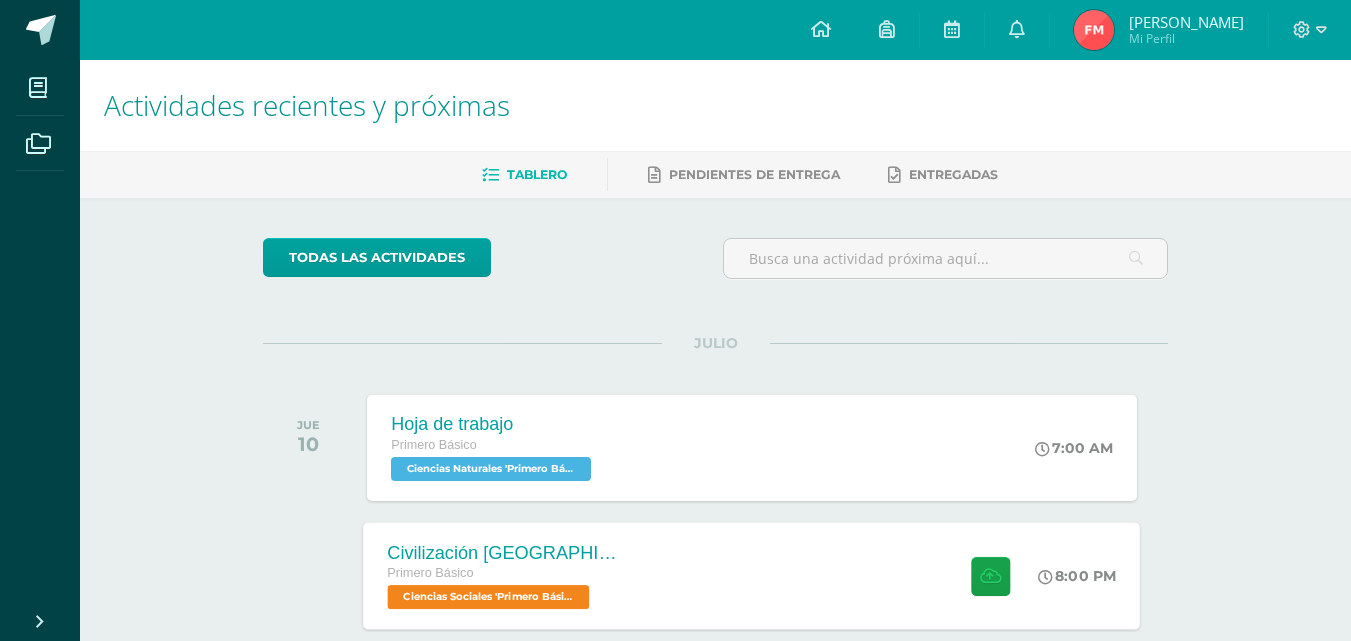 click on "Civilización China
Primero Básico
Ciencias Sociales 'Primero Básico B'
8:00 PM
Civilización China
Ciencias Sociales" at bounding box center [752, 575] 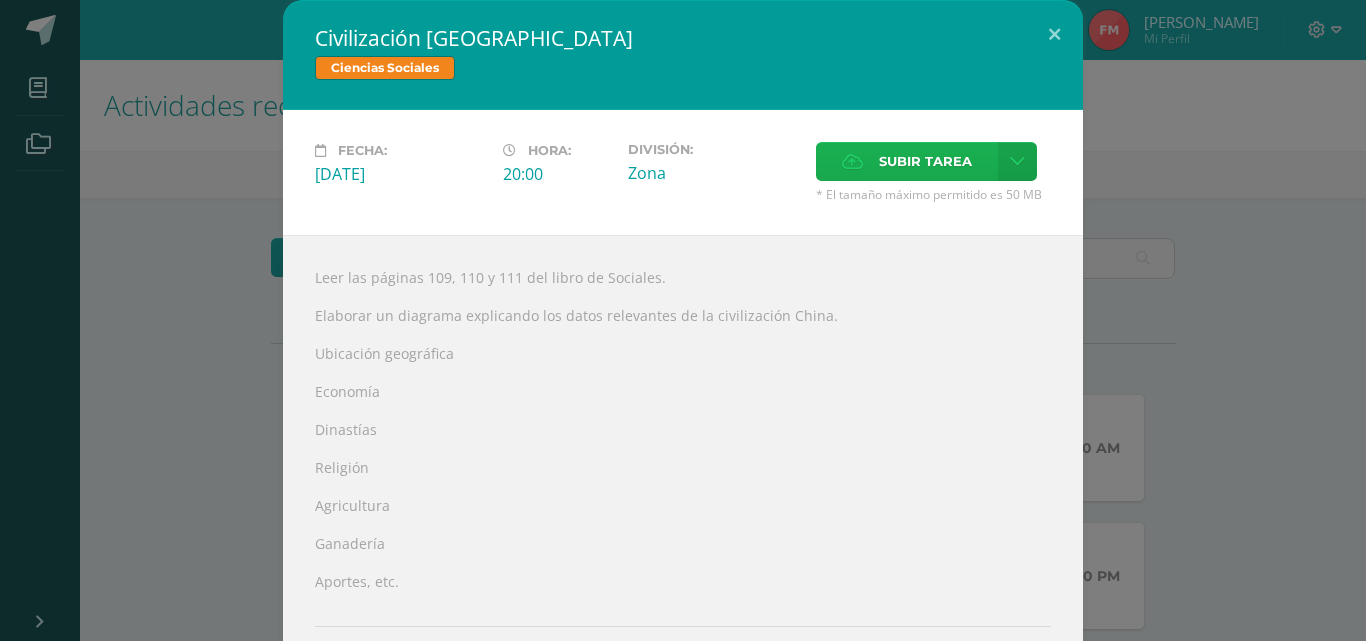 click on "Subir tarea" at bounding box center [925, 161] 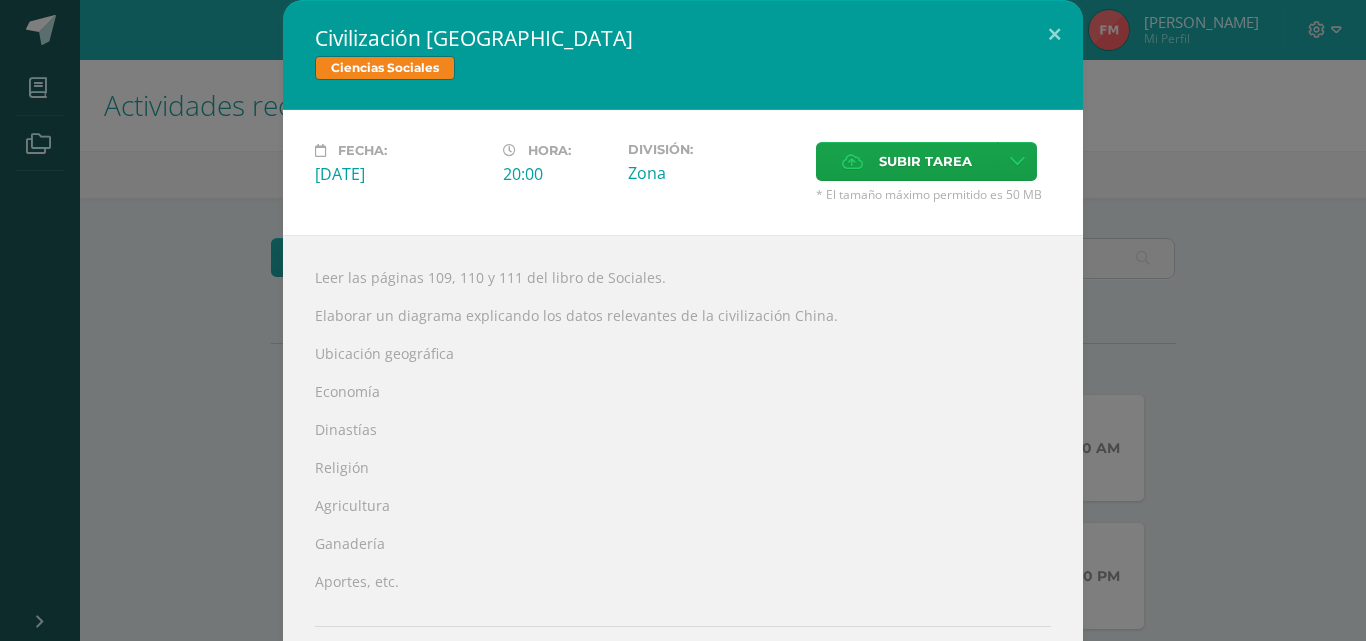 scroll, scrollTop: 120, scrollLeft: 0, axis: vertical 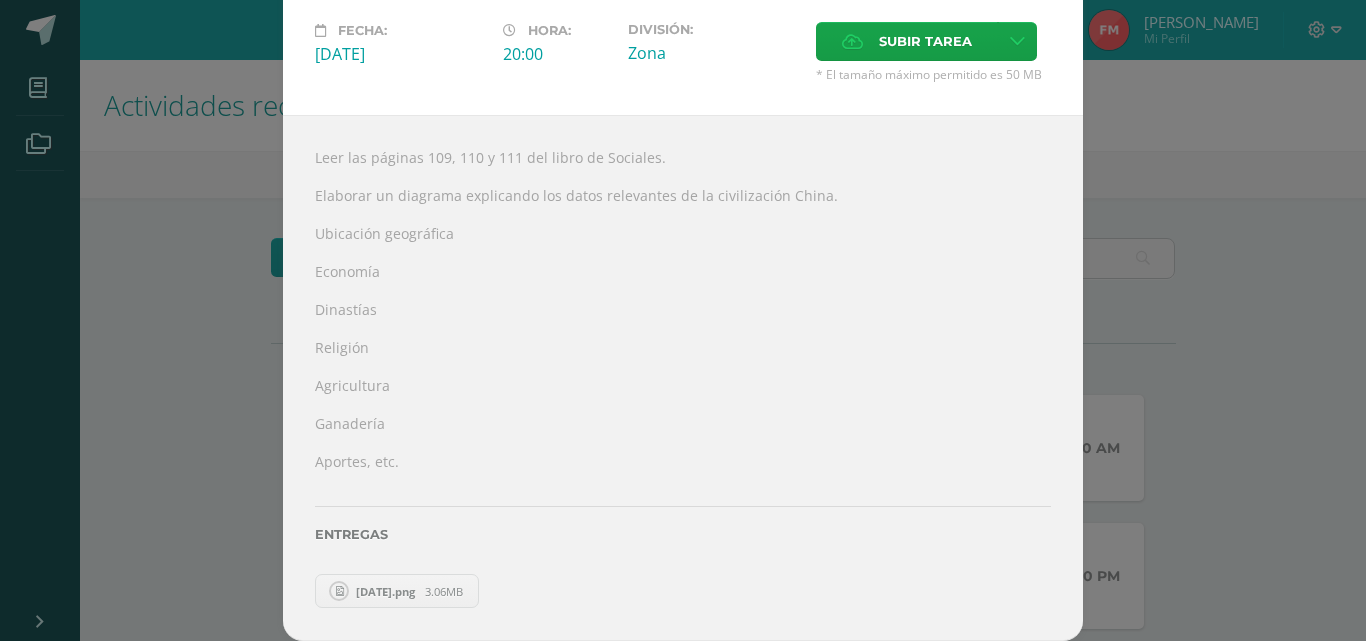 click on "3.06MB" at bounding box center [444, 591] 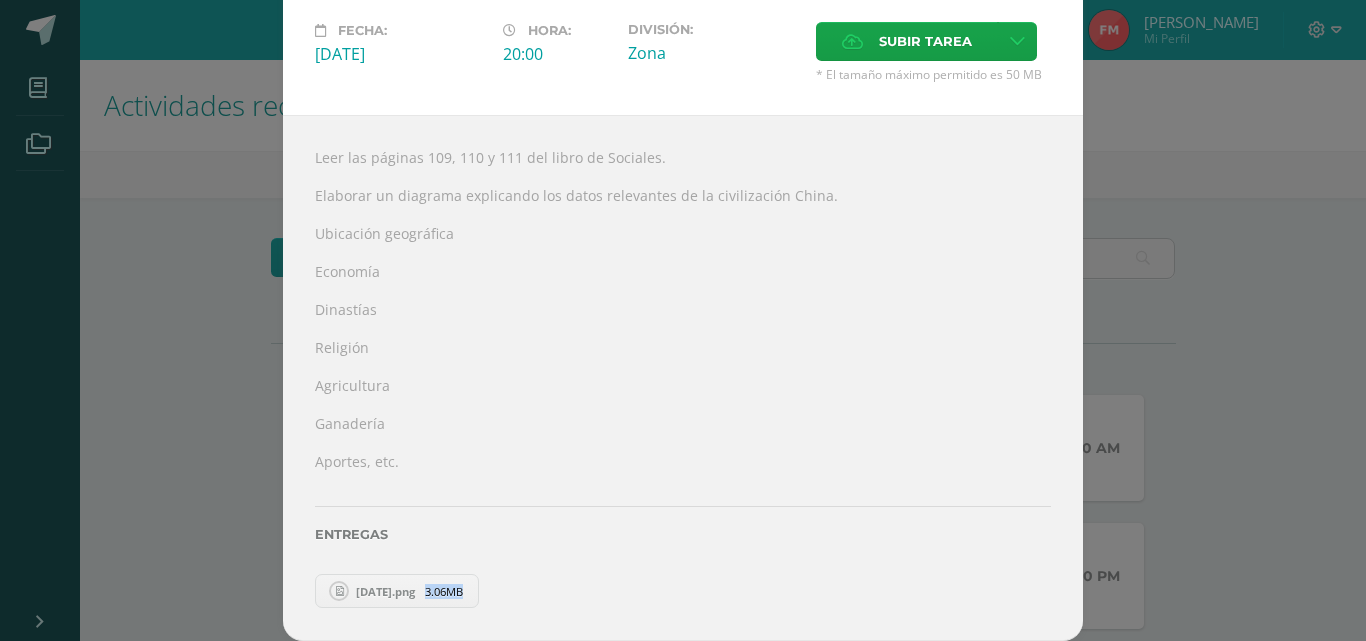 click on "3.06MB" at bounding box center [444, 591] 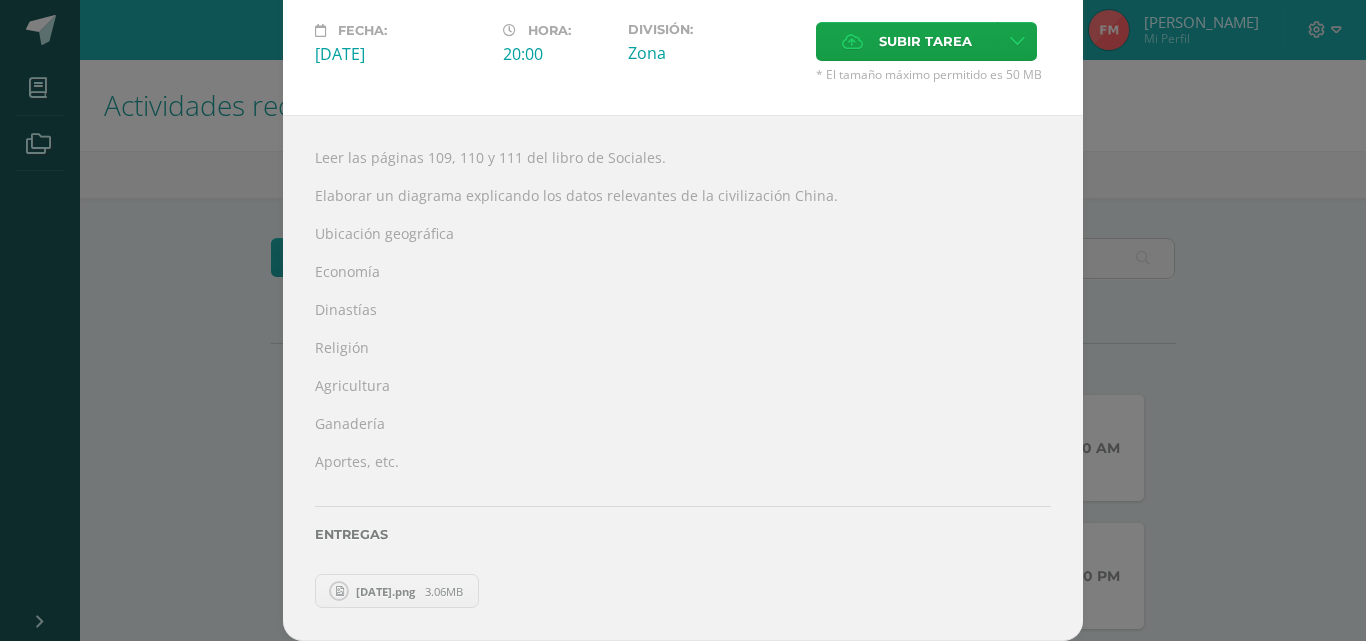 click on "2025-04-04.png" at bounding box center [385, 591] 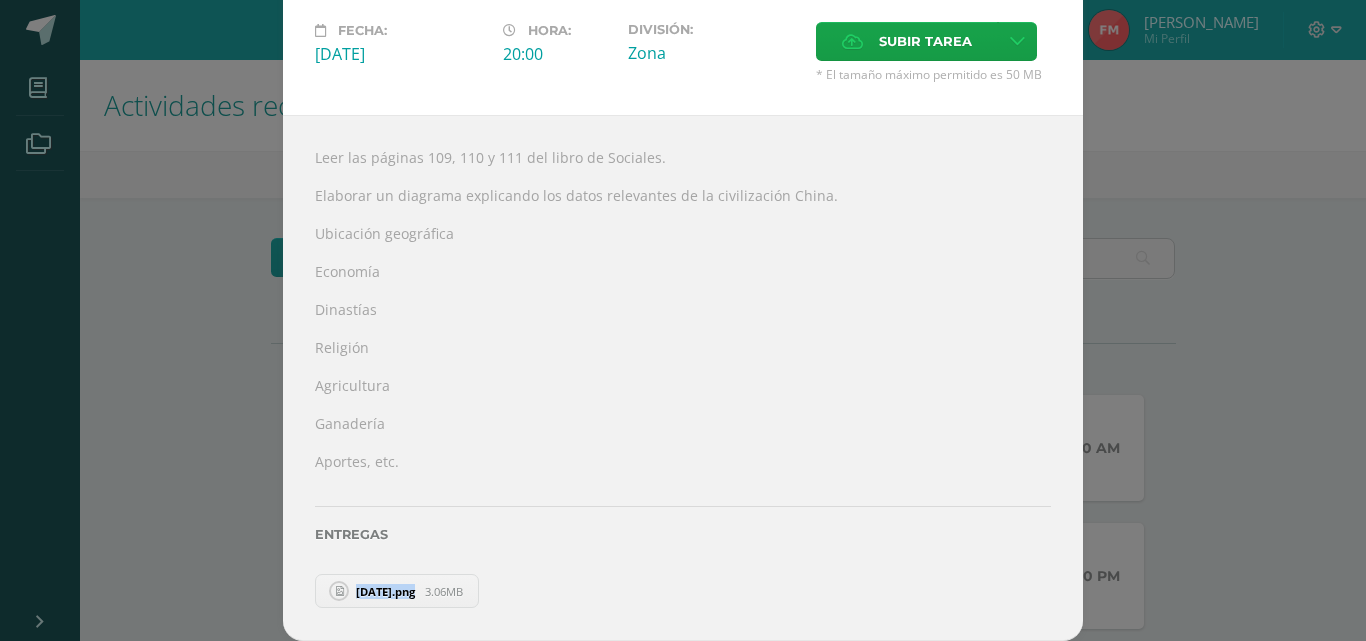 click on "2025-04-04.png" at bounding box center [385, 591] 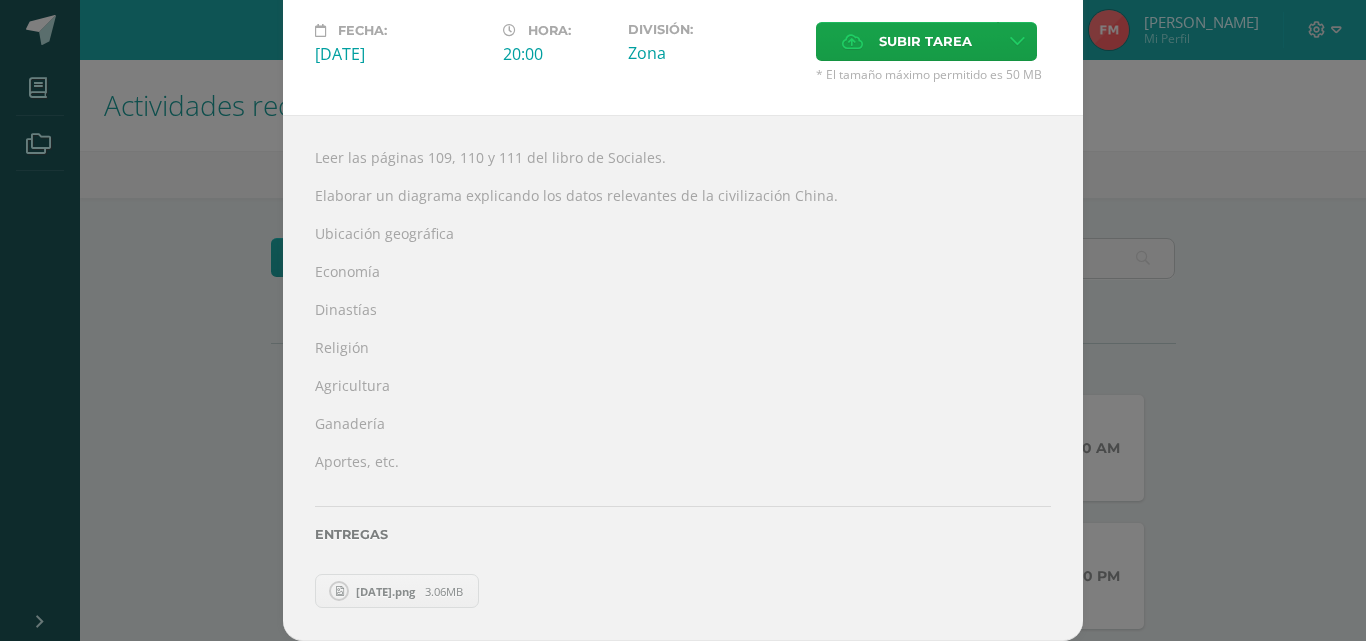 click on "2025-04-04.png" at bounding box center (385, 591) 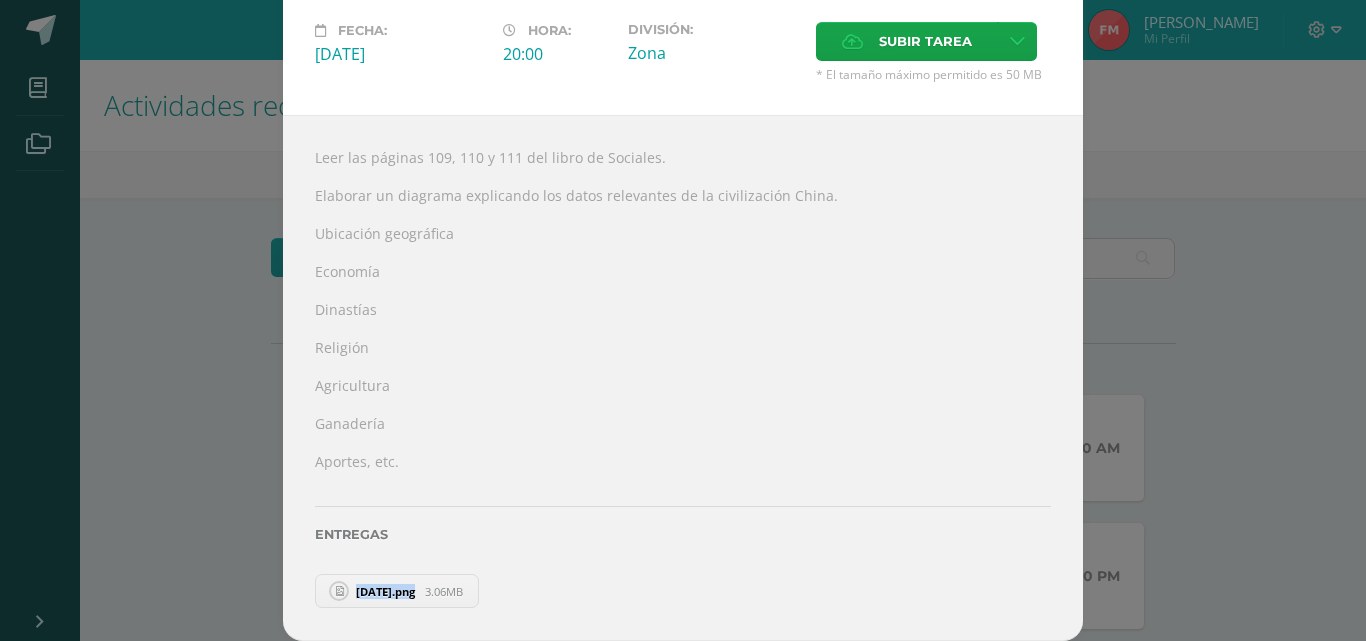 click on "2025-04-04.png" at bounding box center [385, 591] 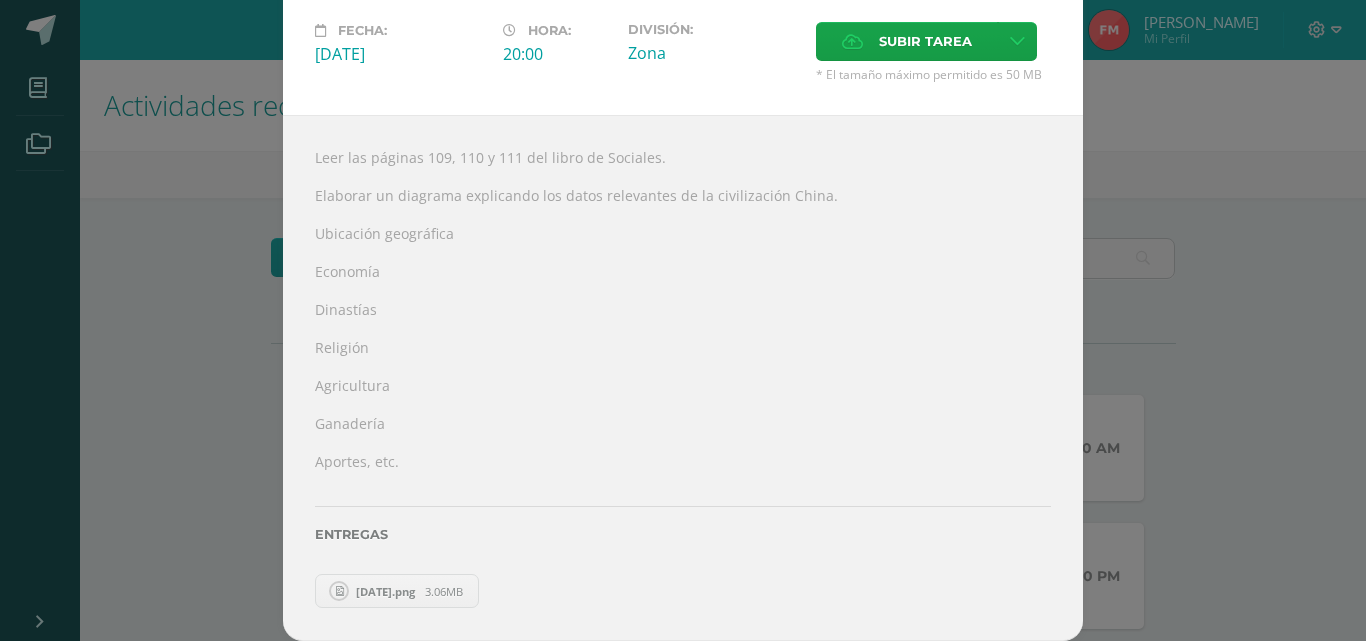 click on "Entregas" at bounding box center [683, 528] 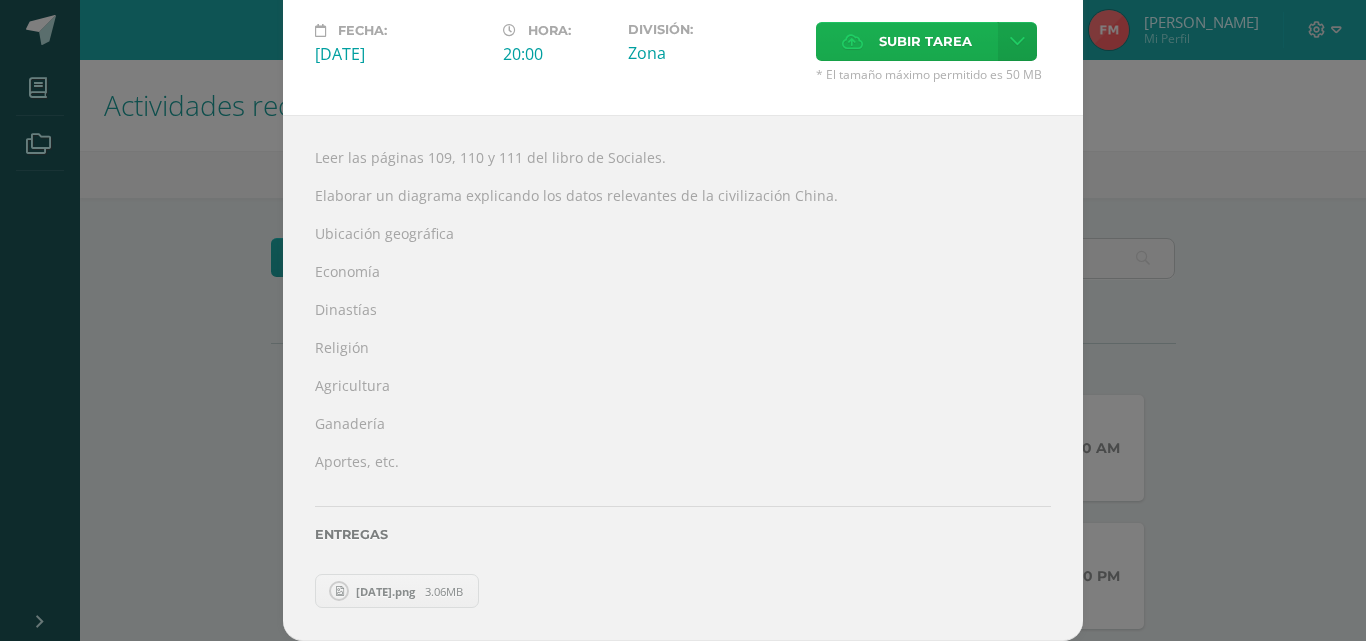 click on "Subir tarea" at bounding box center [925, 41] 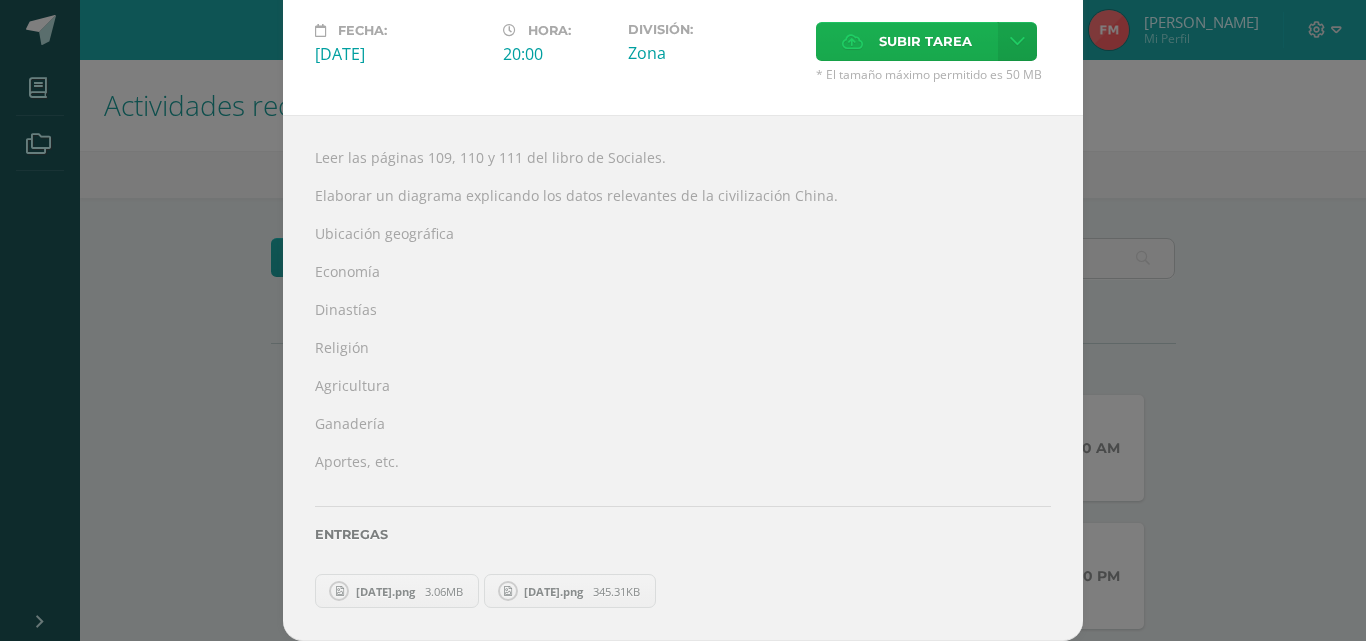 click on "Subir tarea" at bounding box center (907, 41) 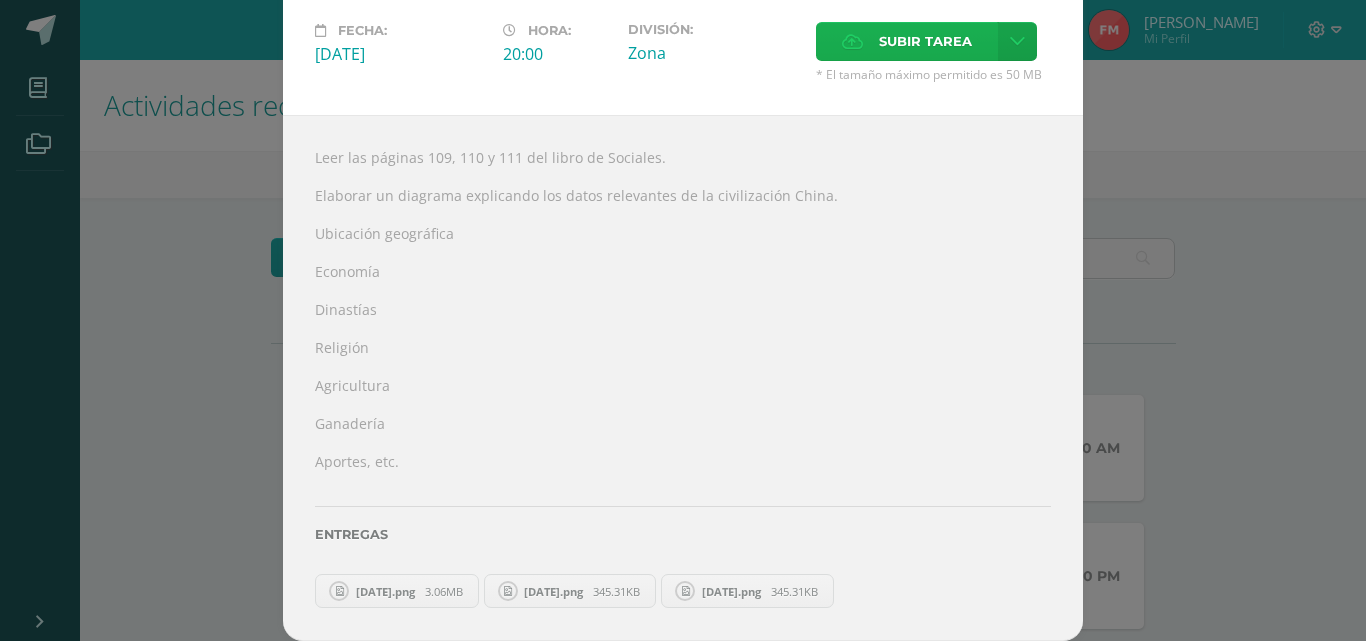 click on "Subir tarea" at bounding box center (925, 41) 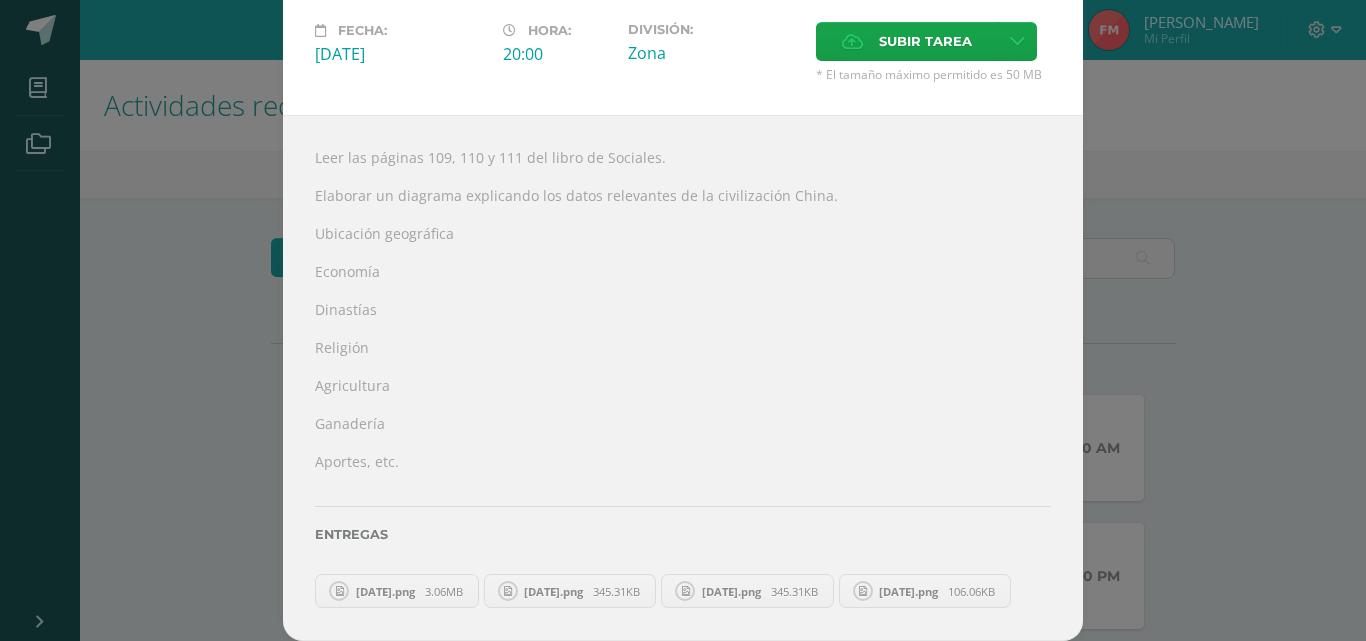 scroll, scrollTop: 159, scrollLeft: 0, axis: vertical 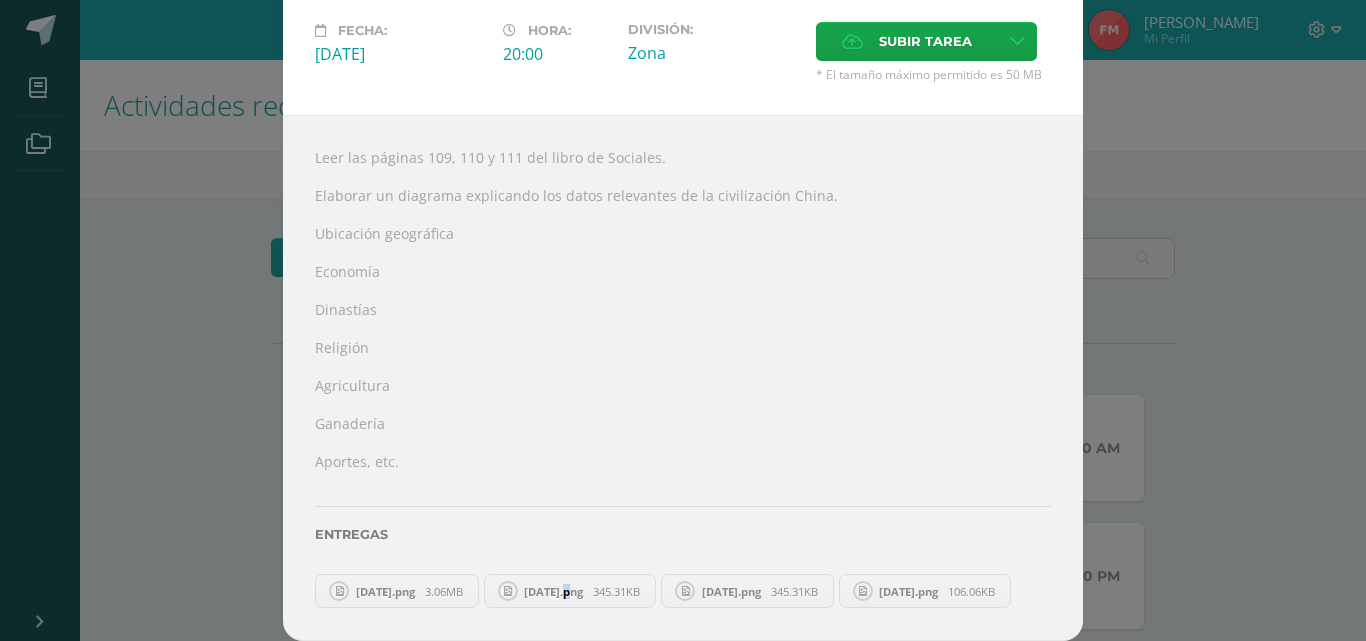 click on "2025-04-28.png" at bounding box center (553, 591) 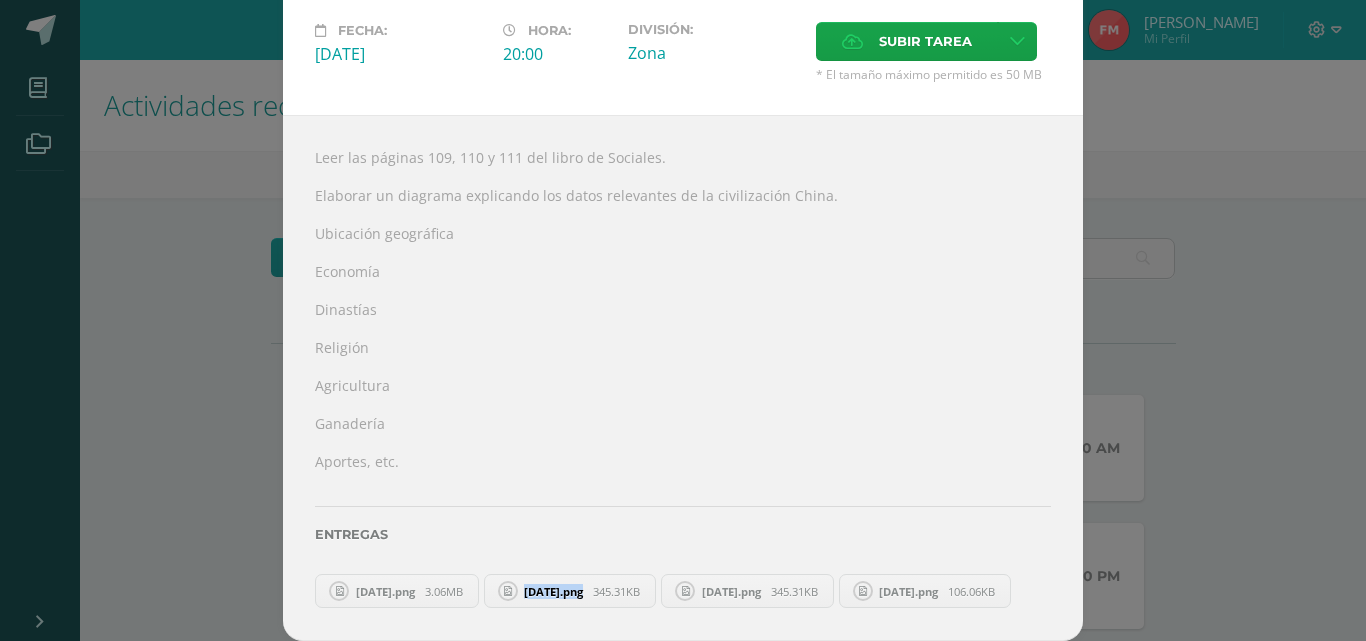 click on "2025-04-28.png" at bounding box center [553, 591] 